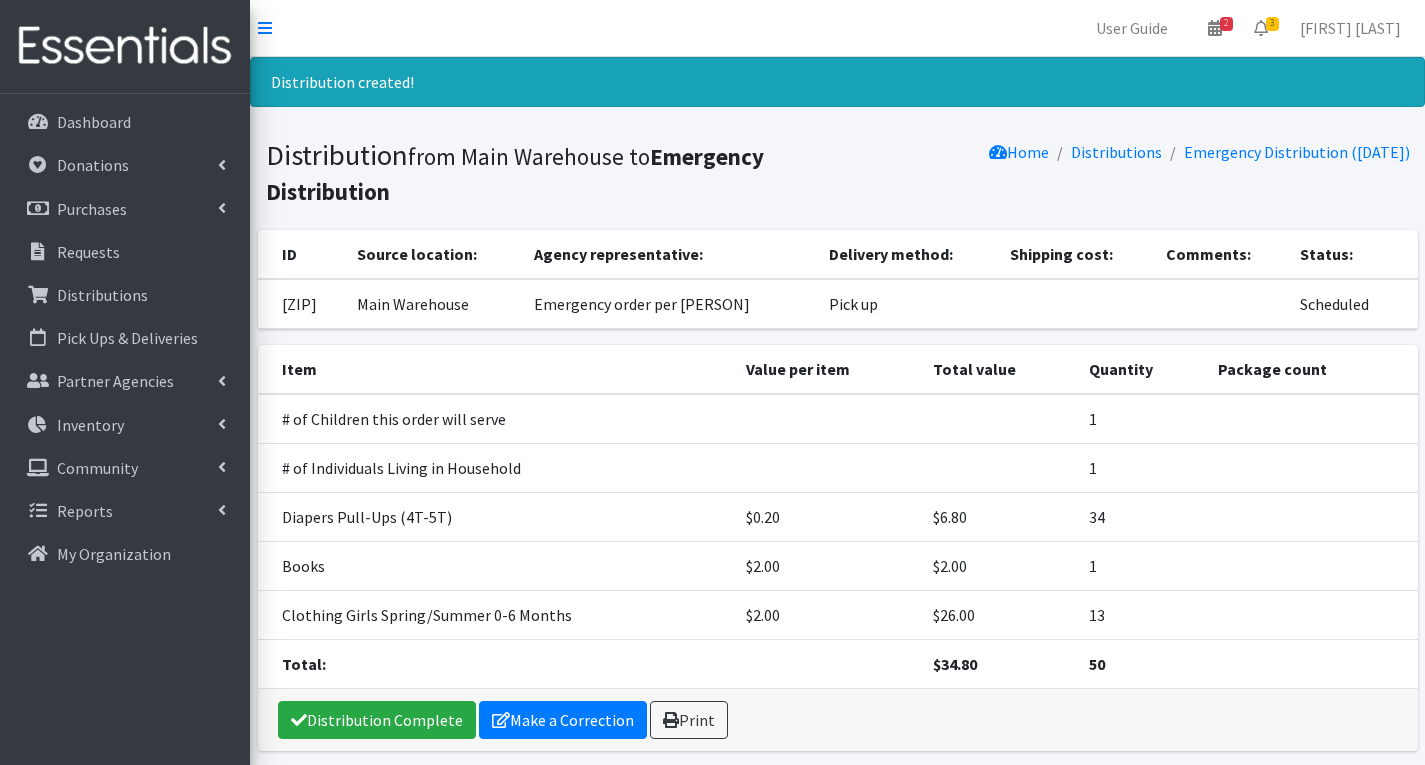 scroll, scrollTop: 0, scrollLeft: 0, axis: both 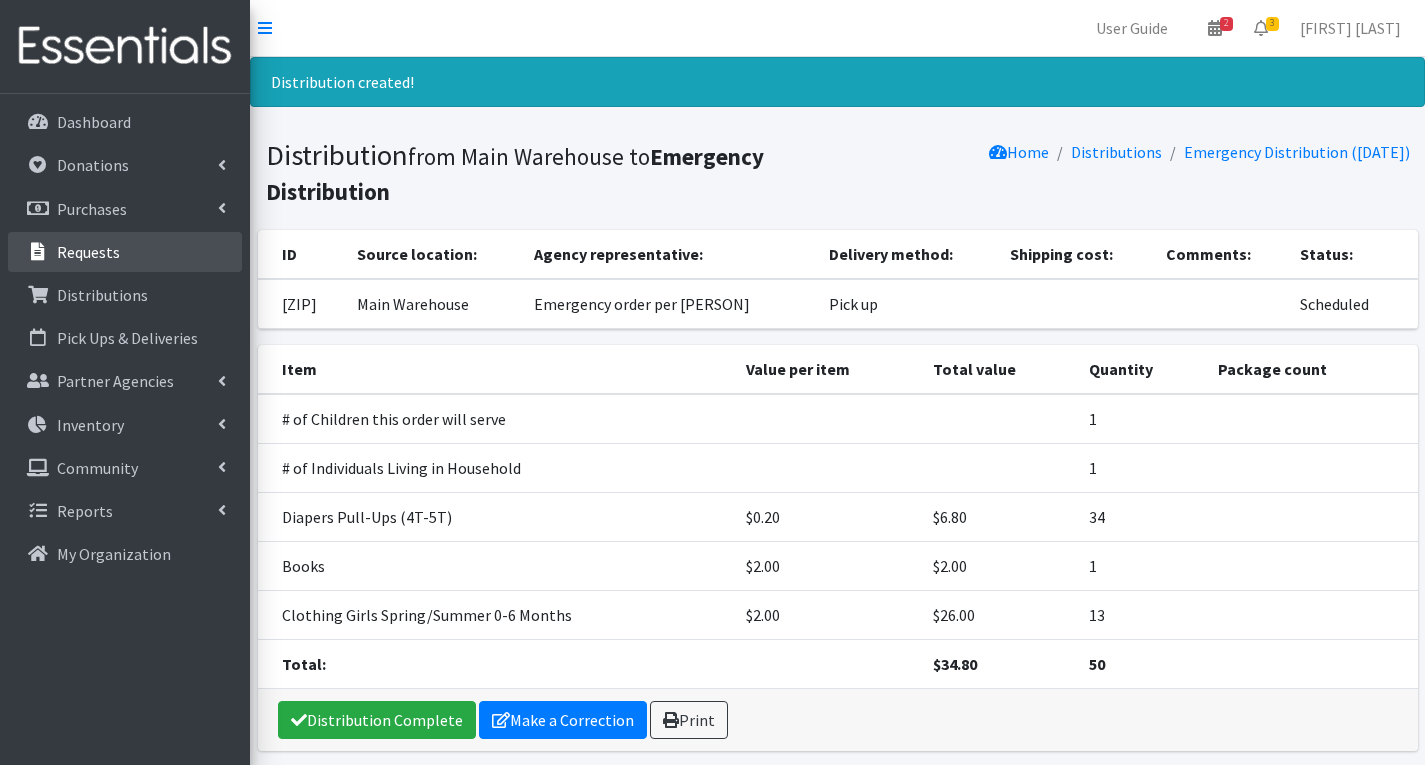 click on "Requests" at bounding box center (125, 252) 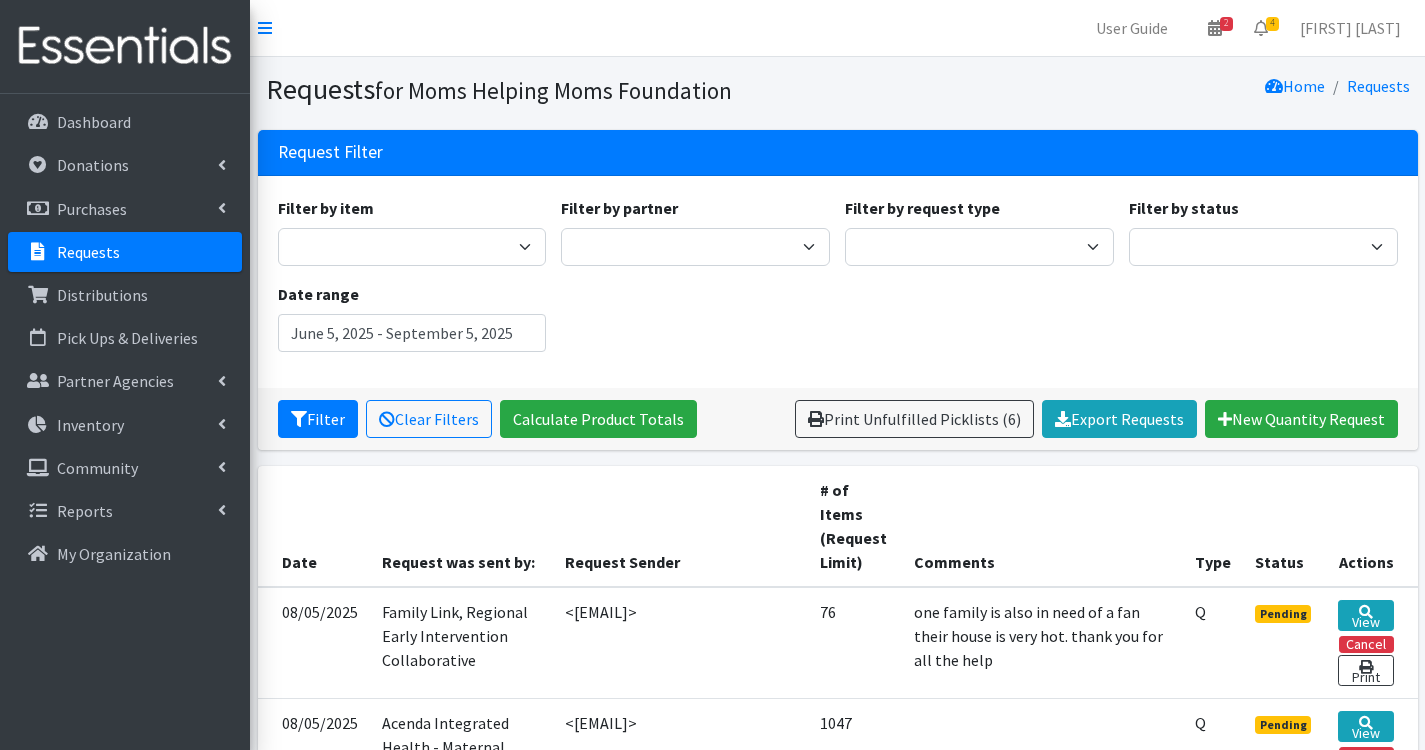 scroll, scrollTop: 0, scrollLeft: 0, axis: both 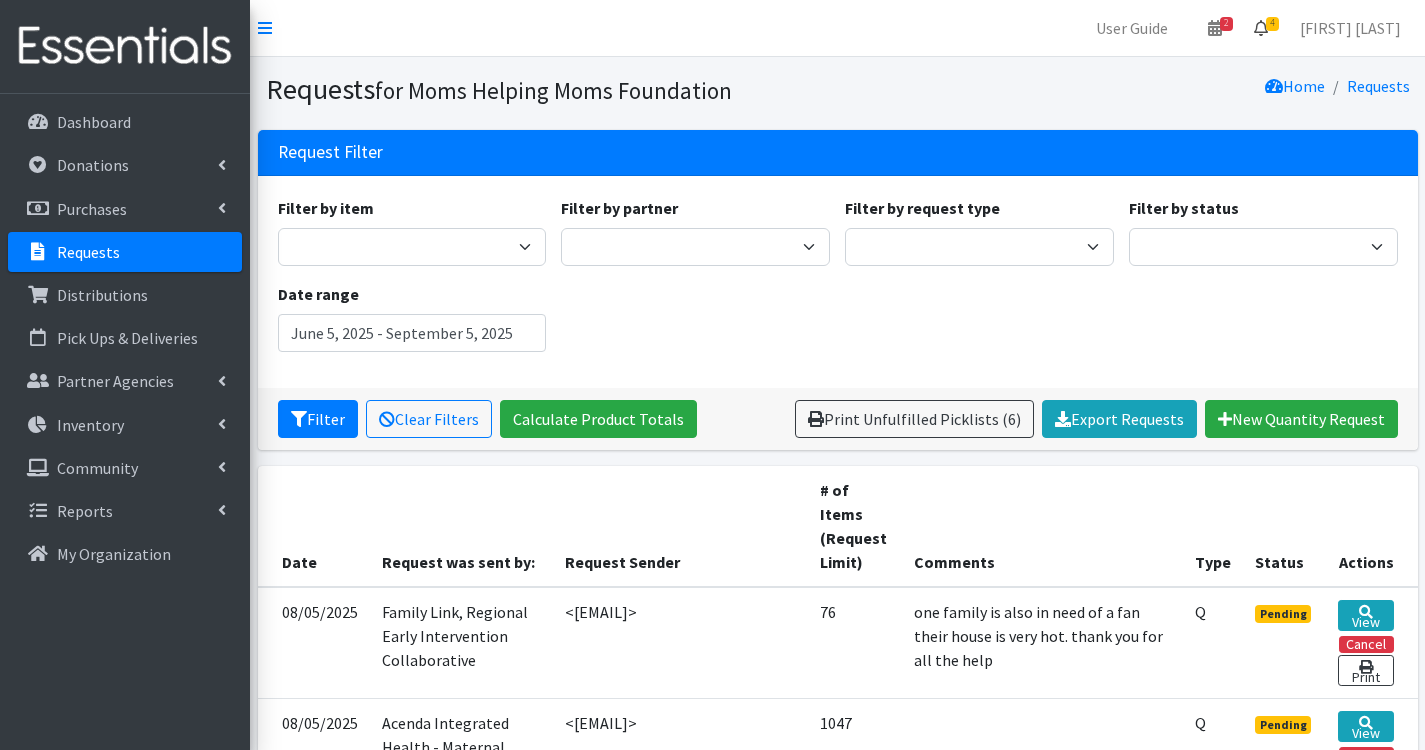 click on "4" at bounding box center (1272, 24) 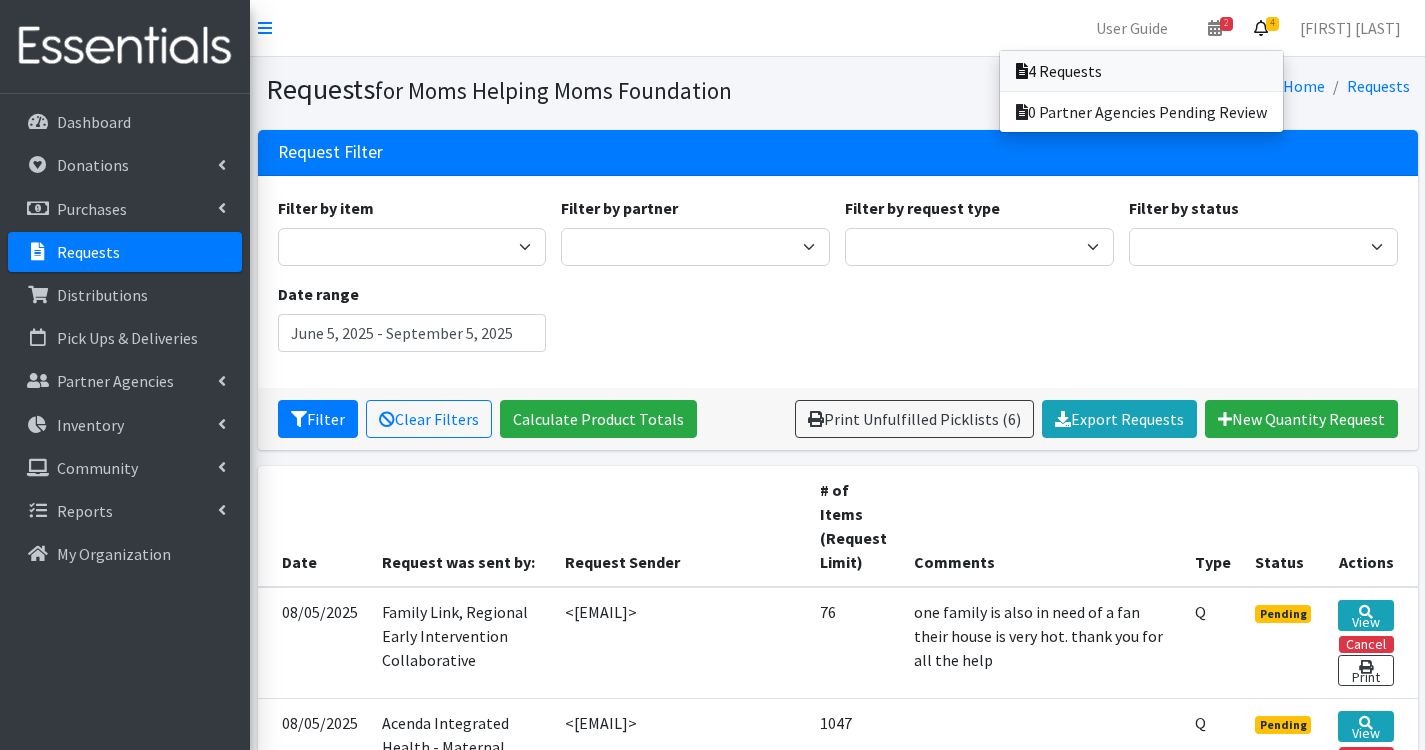 click on "4
Requests" at bounding box center (1141, 71) 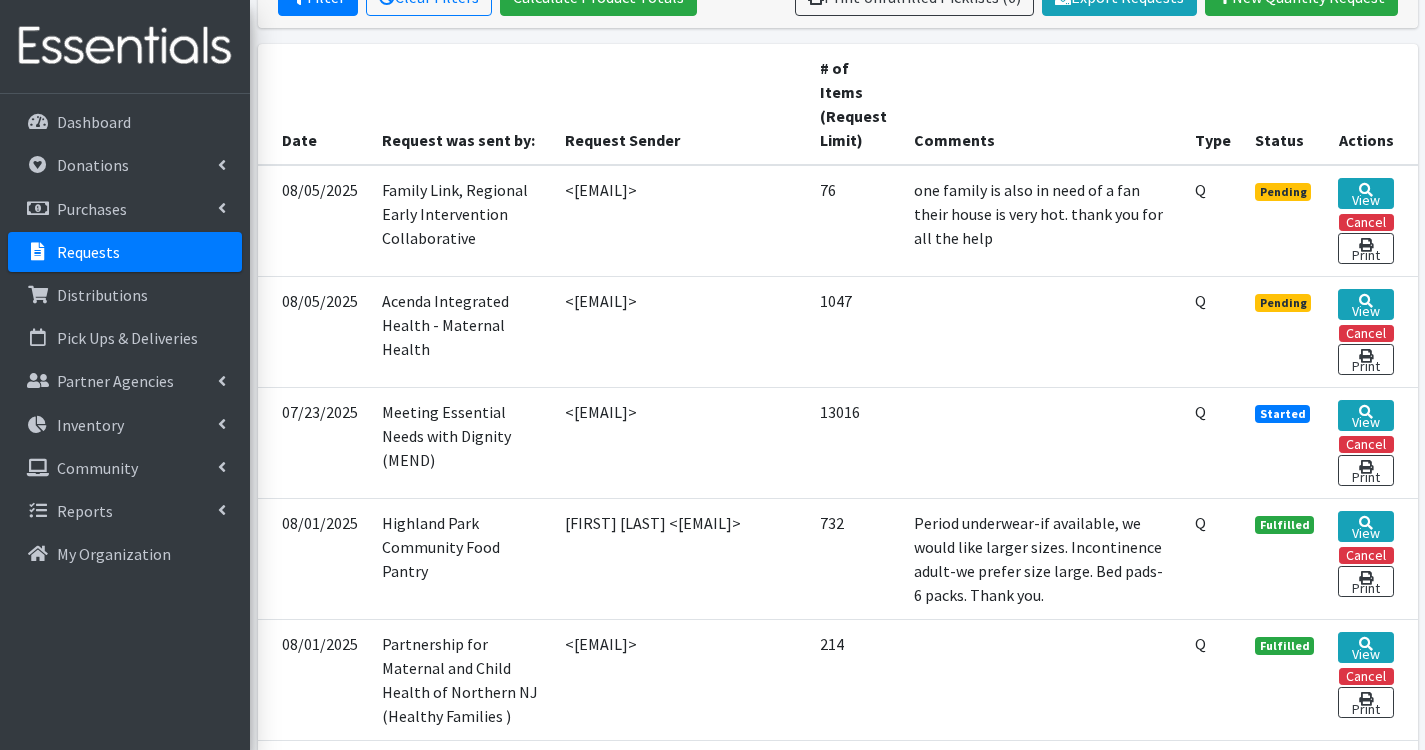 scroll, scrollTop: 500, scrollLeft: 0, axis: vertical 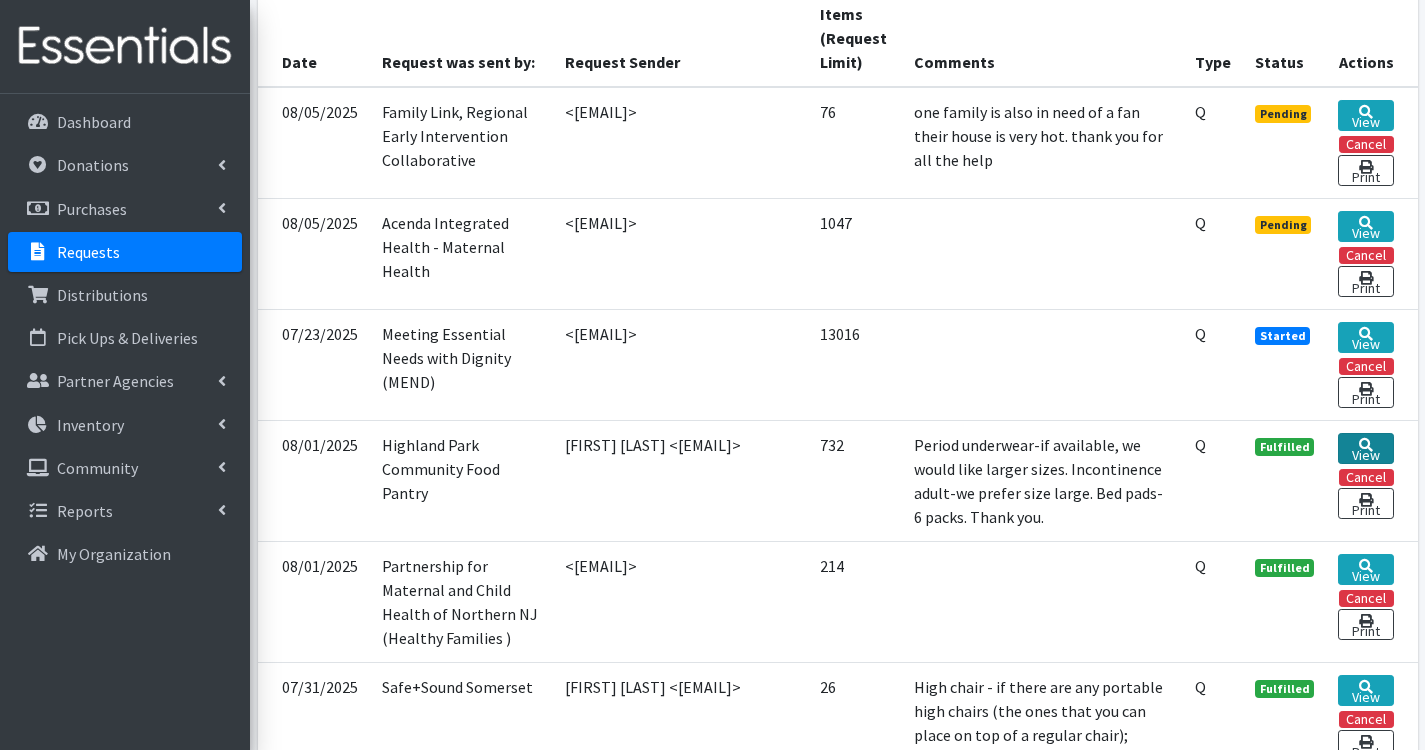 click at bounding box center [1366, 445] 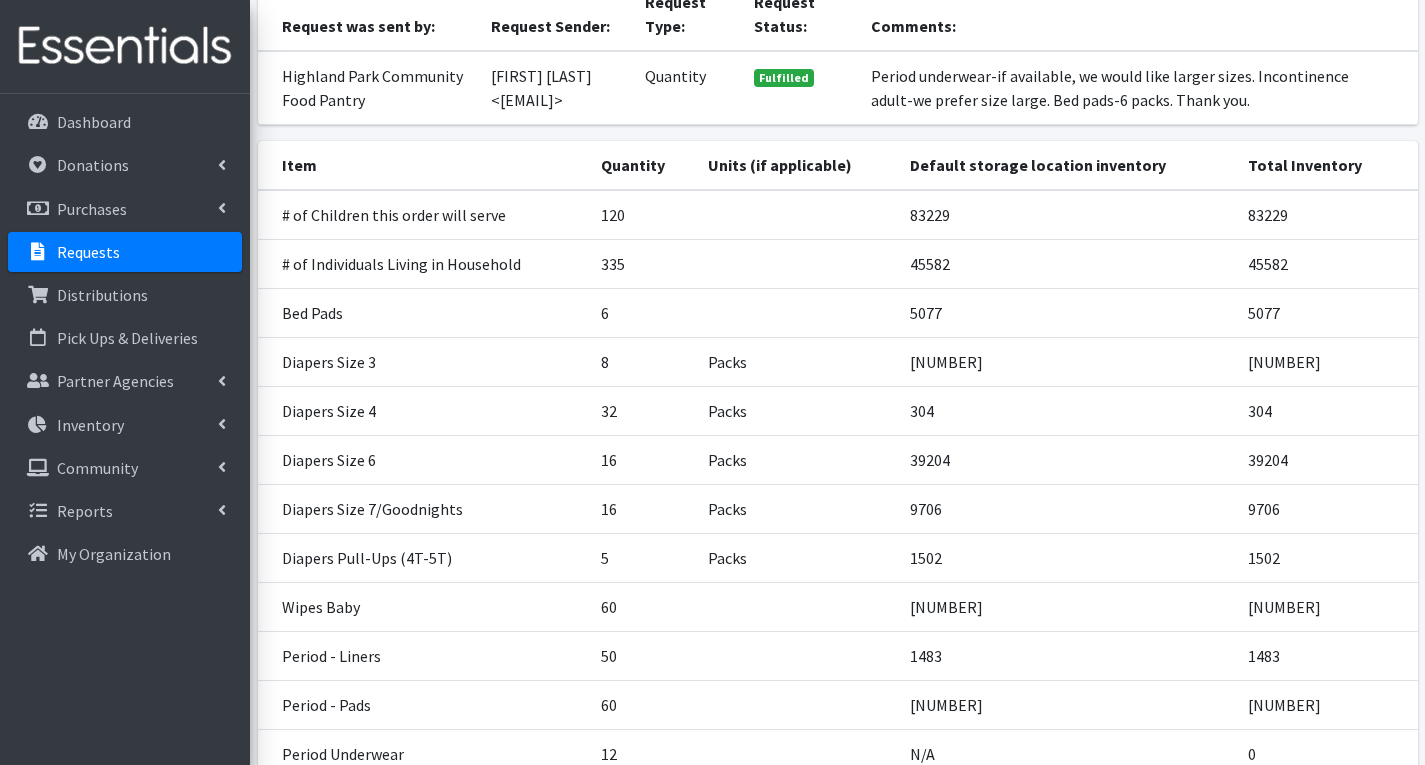 scroll, scrollTop: 200, scrollLeft: 0, axis: vertical 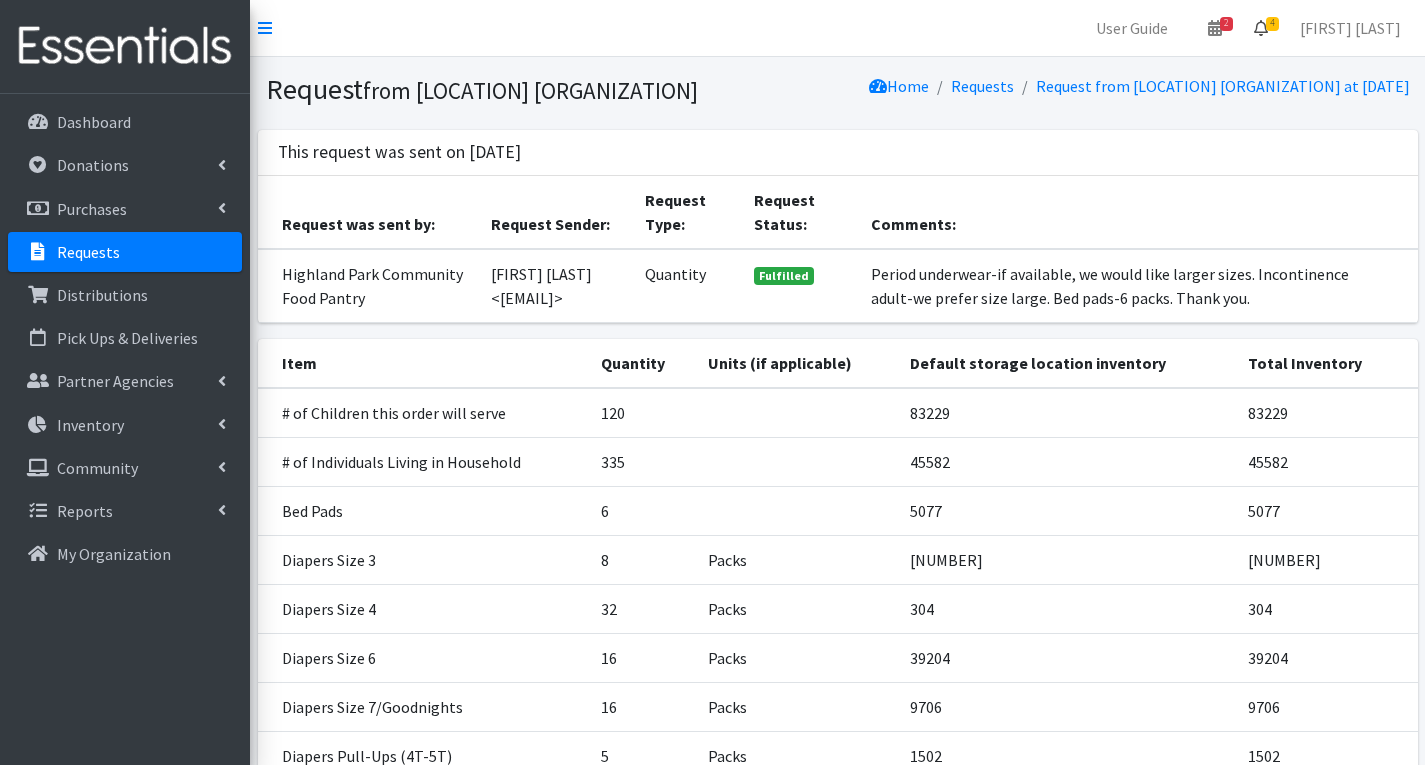 click on "4" at bounding box center [1272, 24] 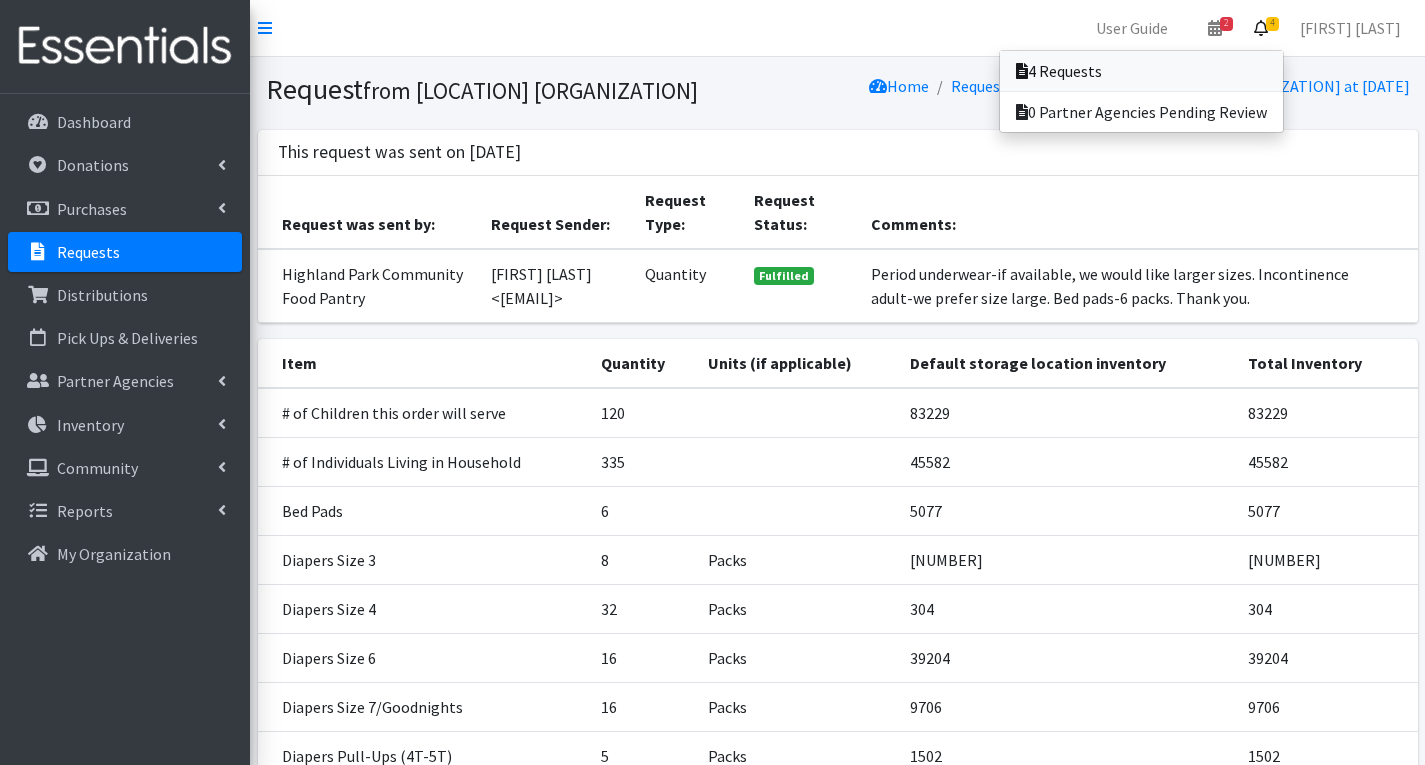 click on "4
Requests" at bounding box center [1141, 71] 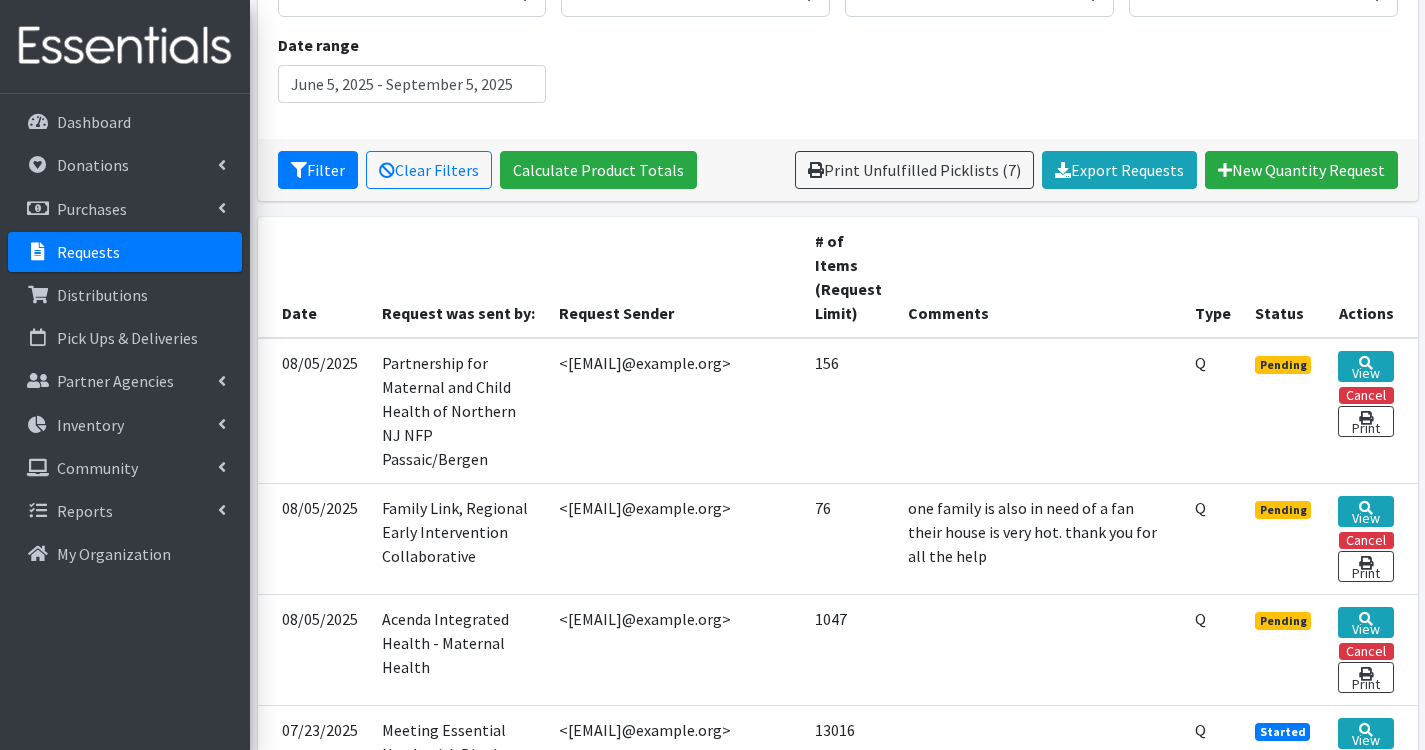 scroll, scrollTop: 300, scrollLeft: 0, axis: vertical 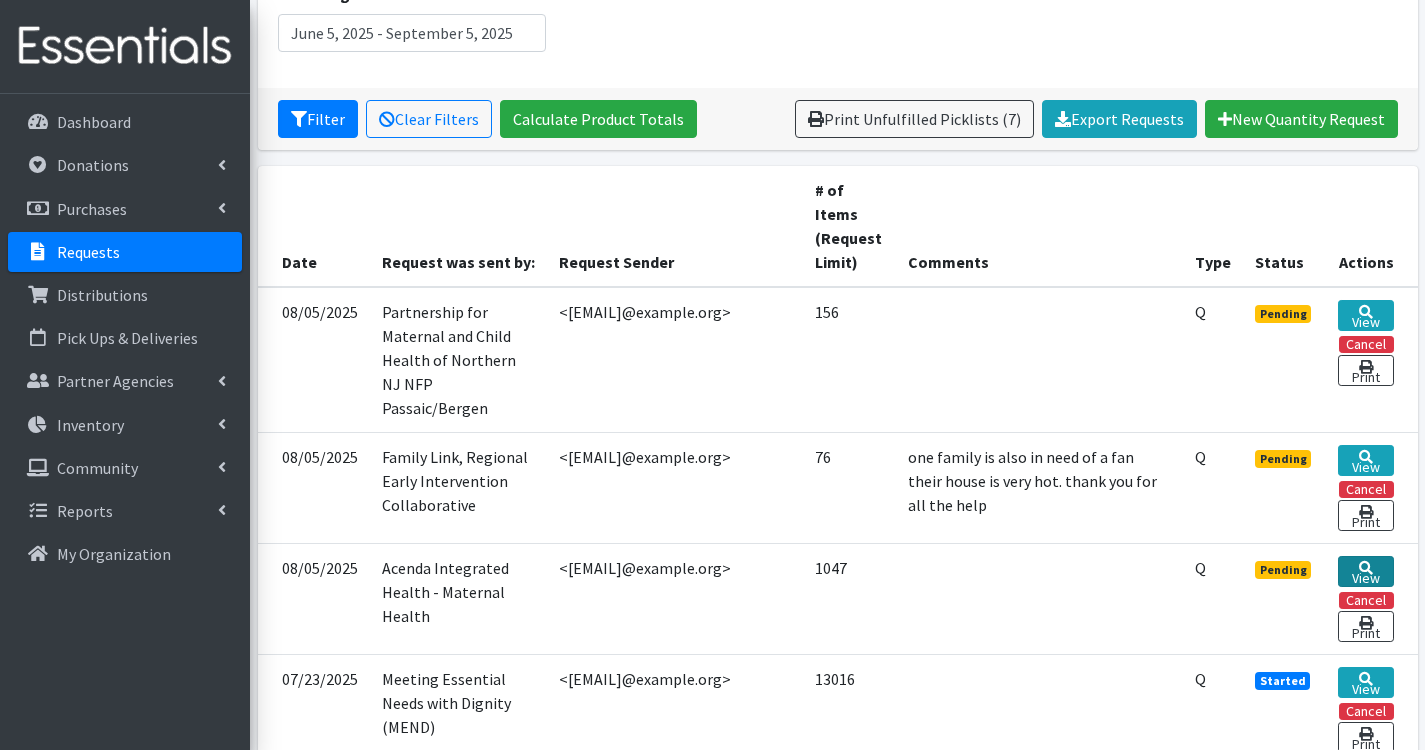click on "View" at bounding box center [1365, 571] 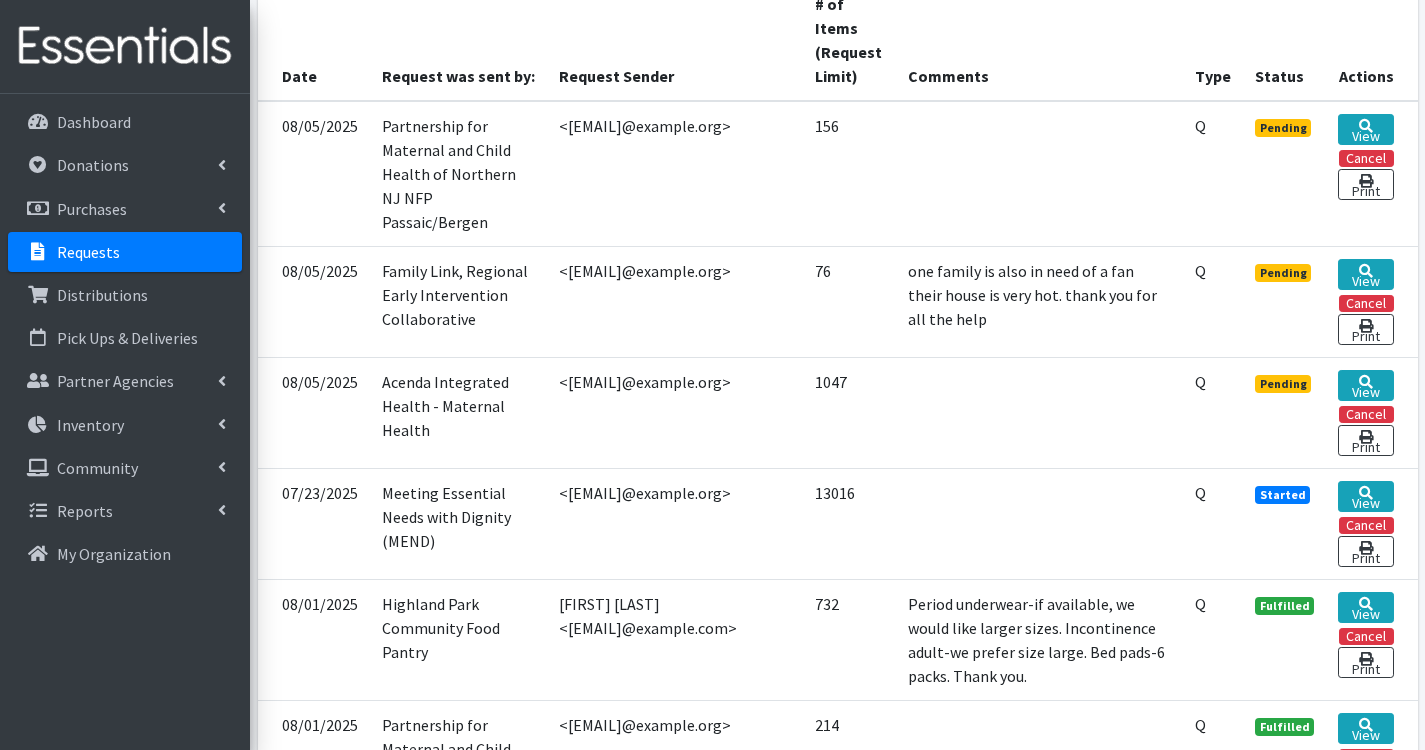 scroll, scrollTop: 500, scrollLeft: 0, axis: vertical 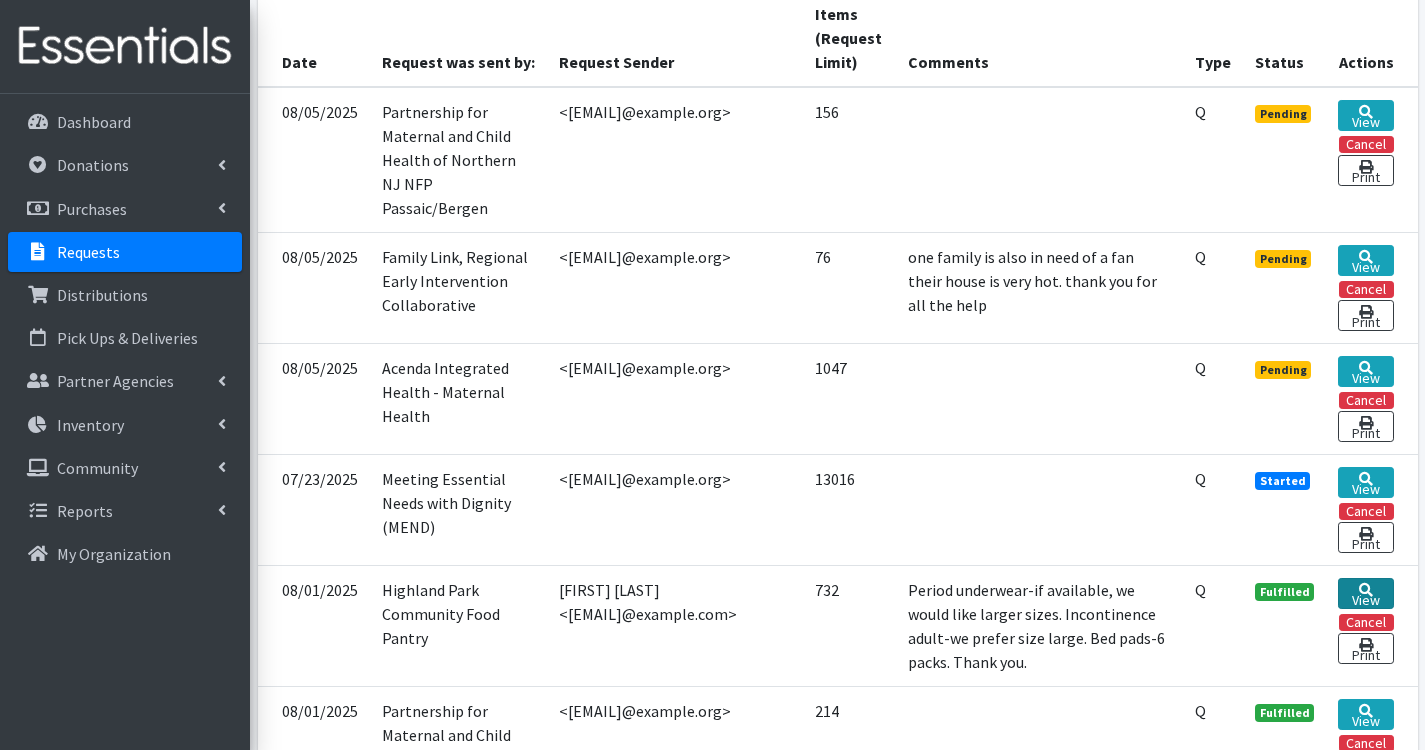 click on "View" at bounding box center [1365, 593] 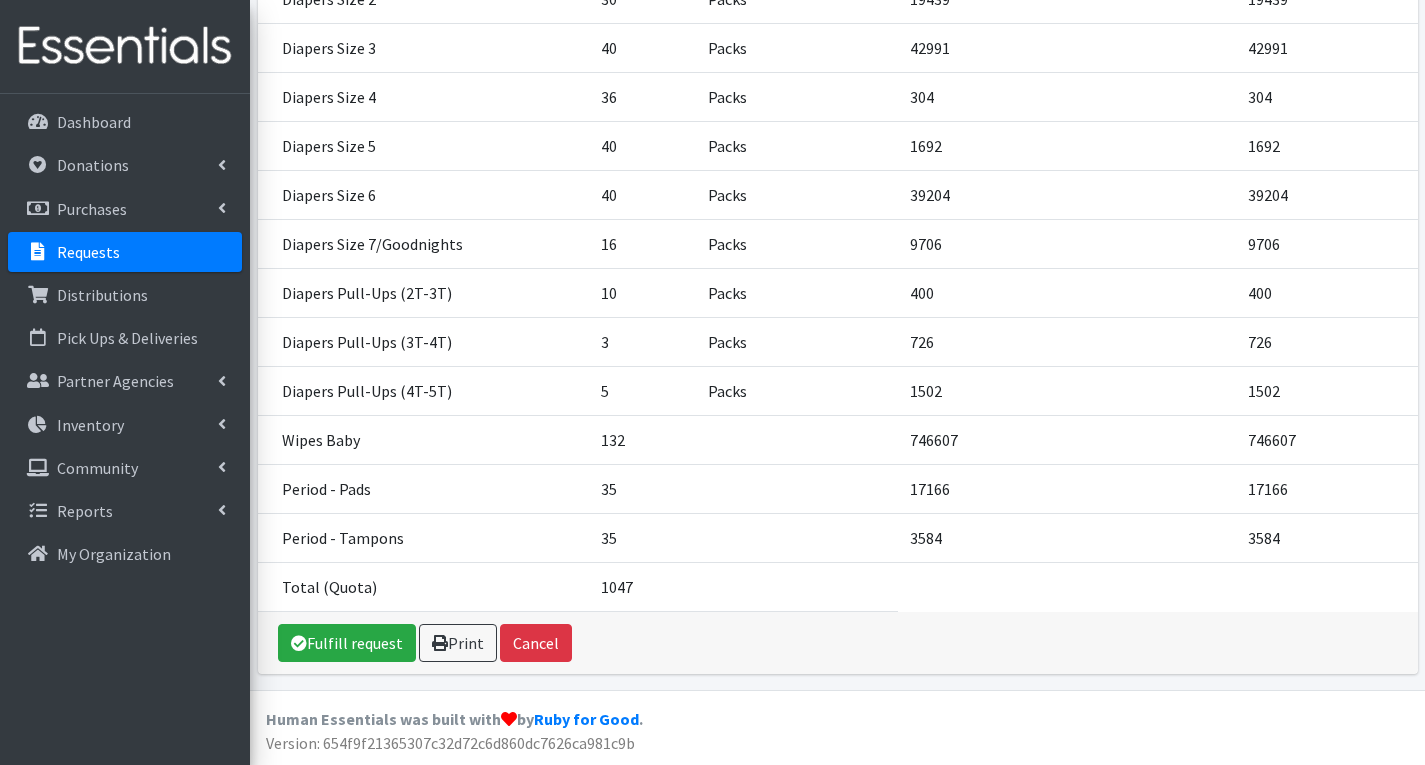 scroll, scrollTop: 432, scrollLeft: 0, axis: vertical 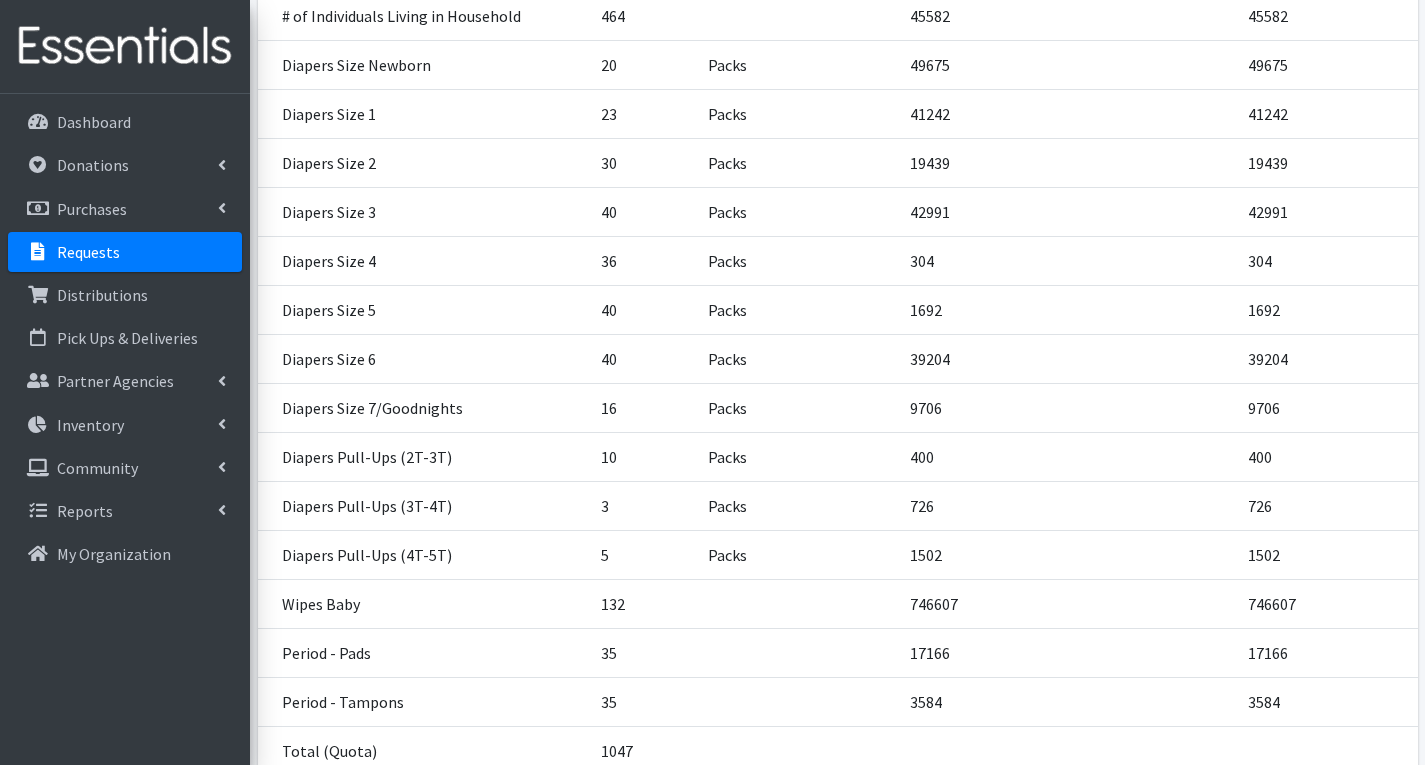 click on "Requests" at bounding box center [88, 252] 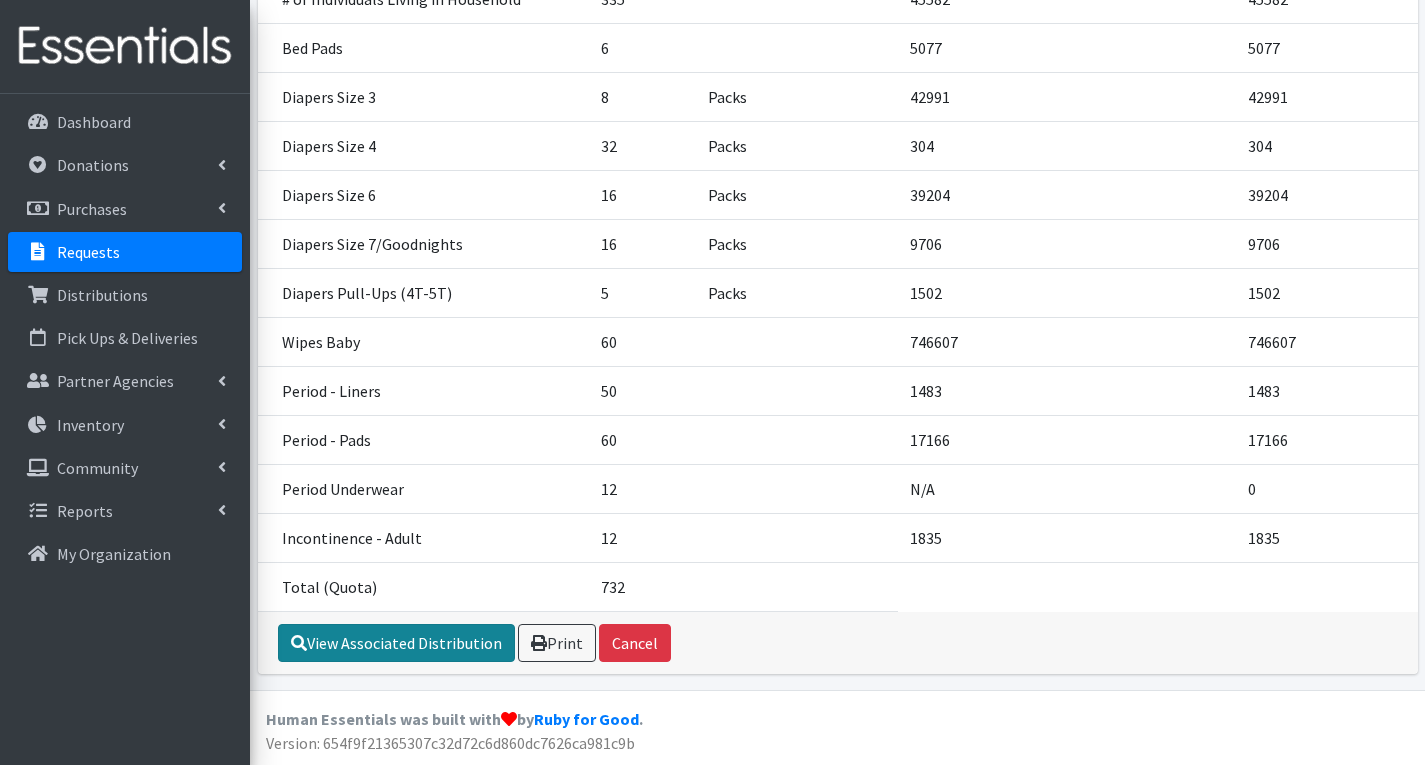 scroll, scrollTop: 510, scrollLeft: 0, axis: vertical 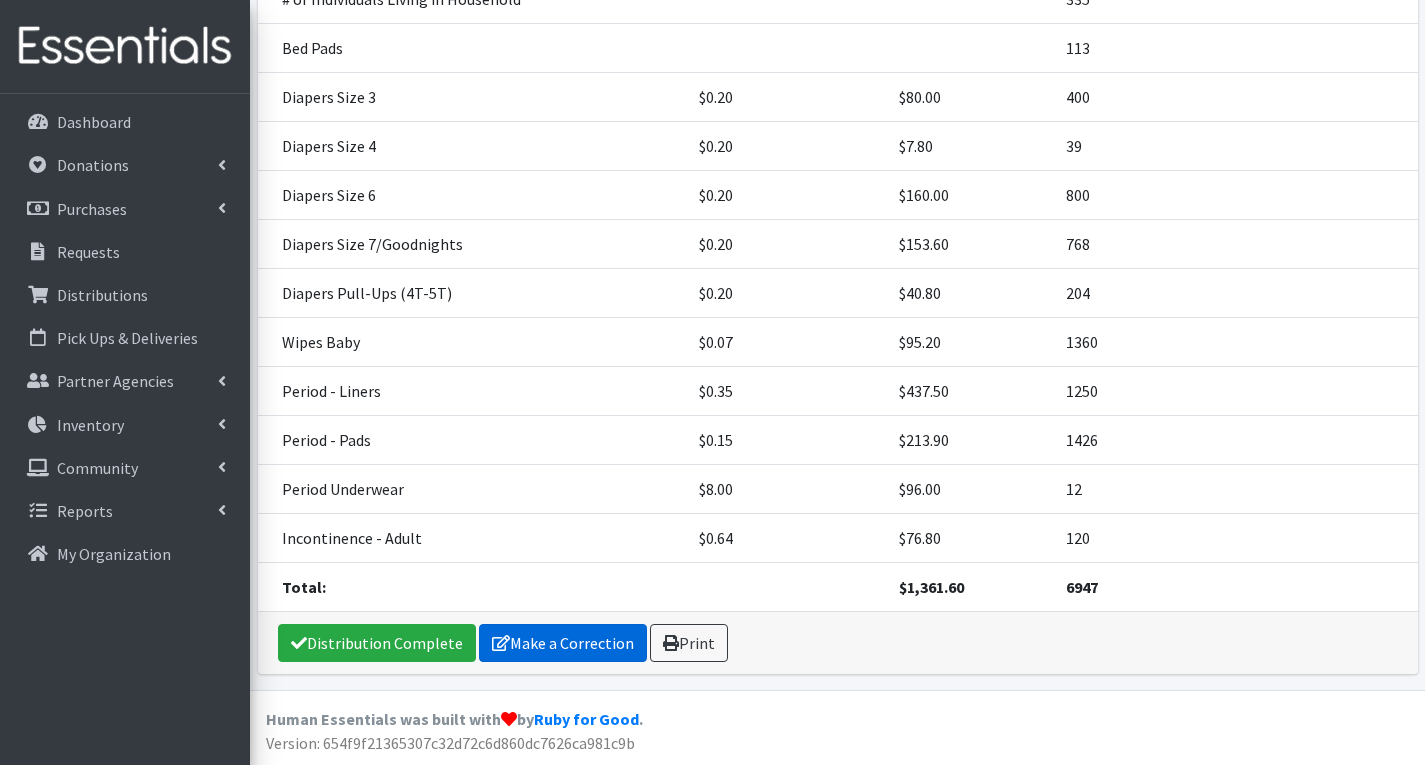 click on "Make a Correction" at bounding box center (563, 643) 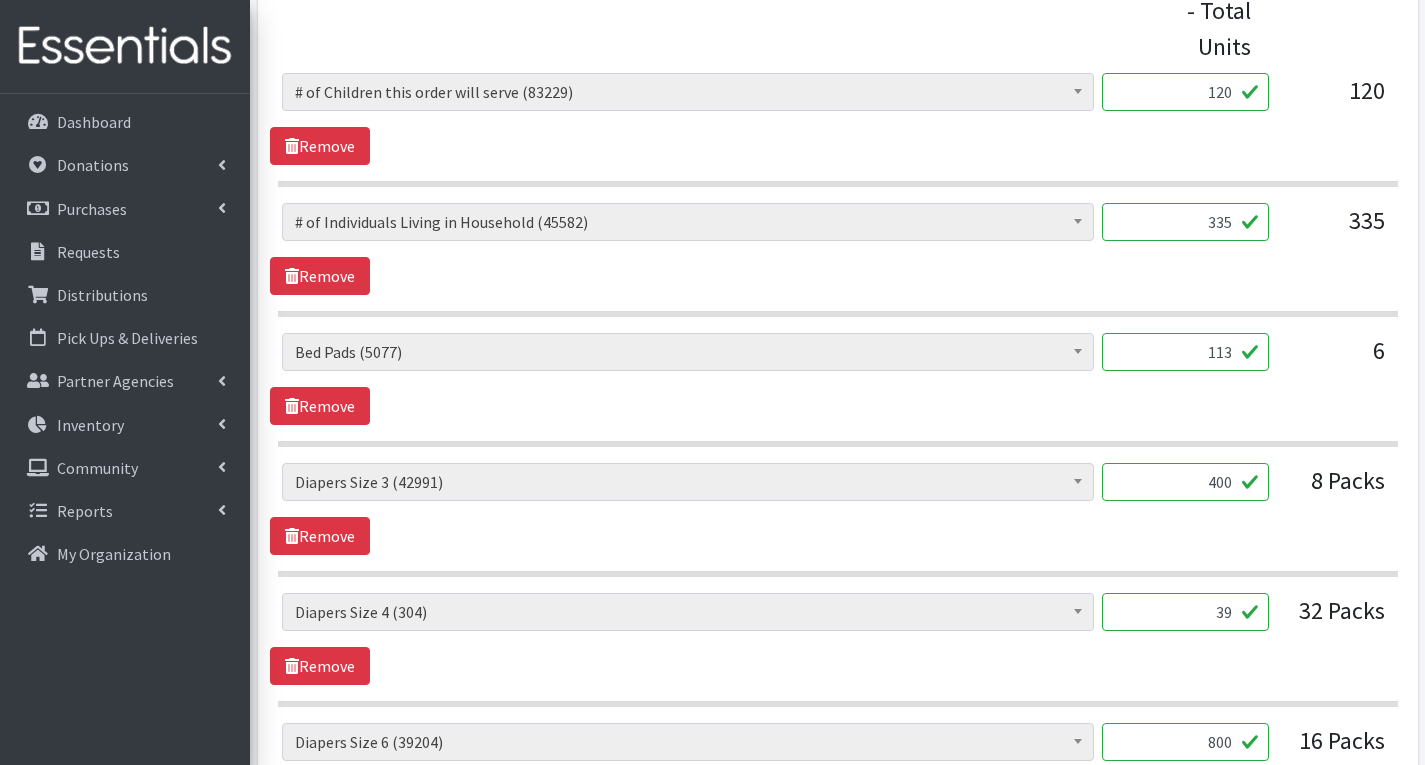 scroll, scrollTop: 1100, scrollLeft: 0, axis: vertical 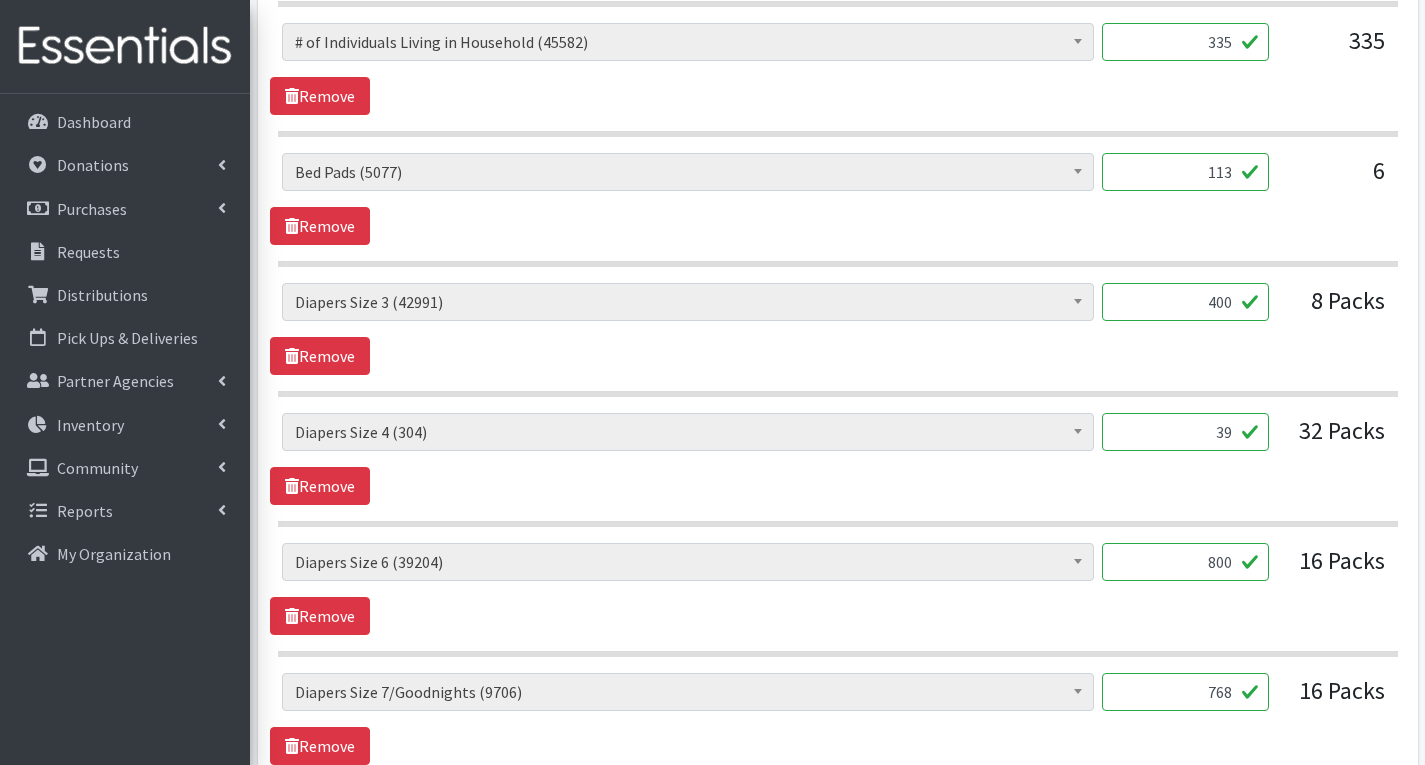 click on "39" at bounding box center [1185, 432] 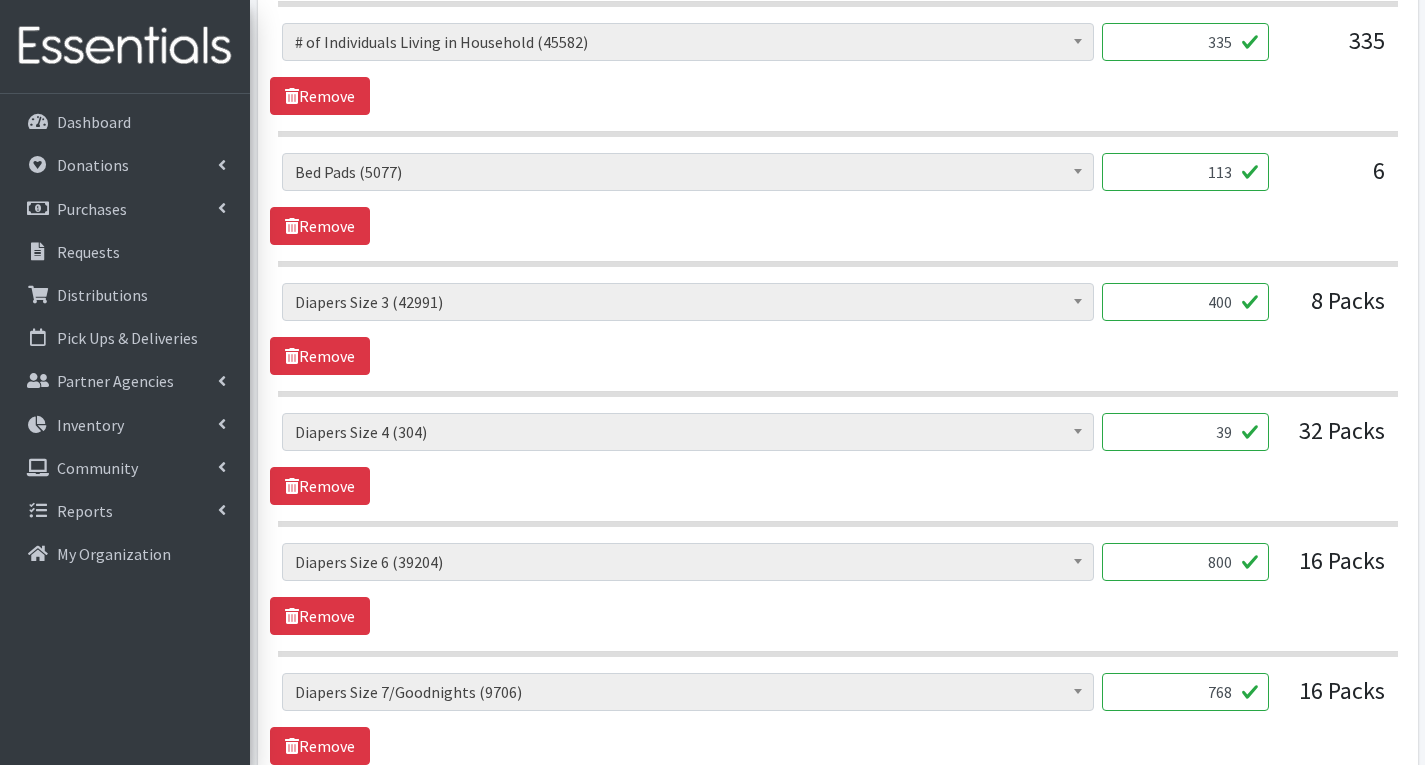 type on "3" 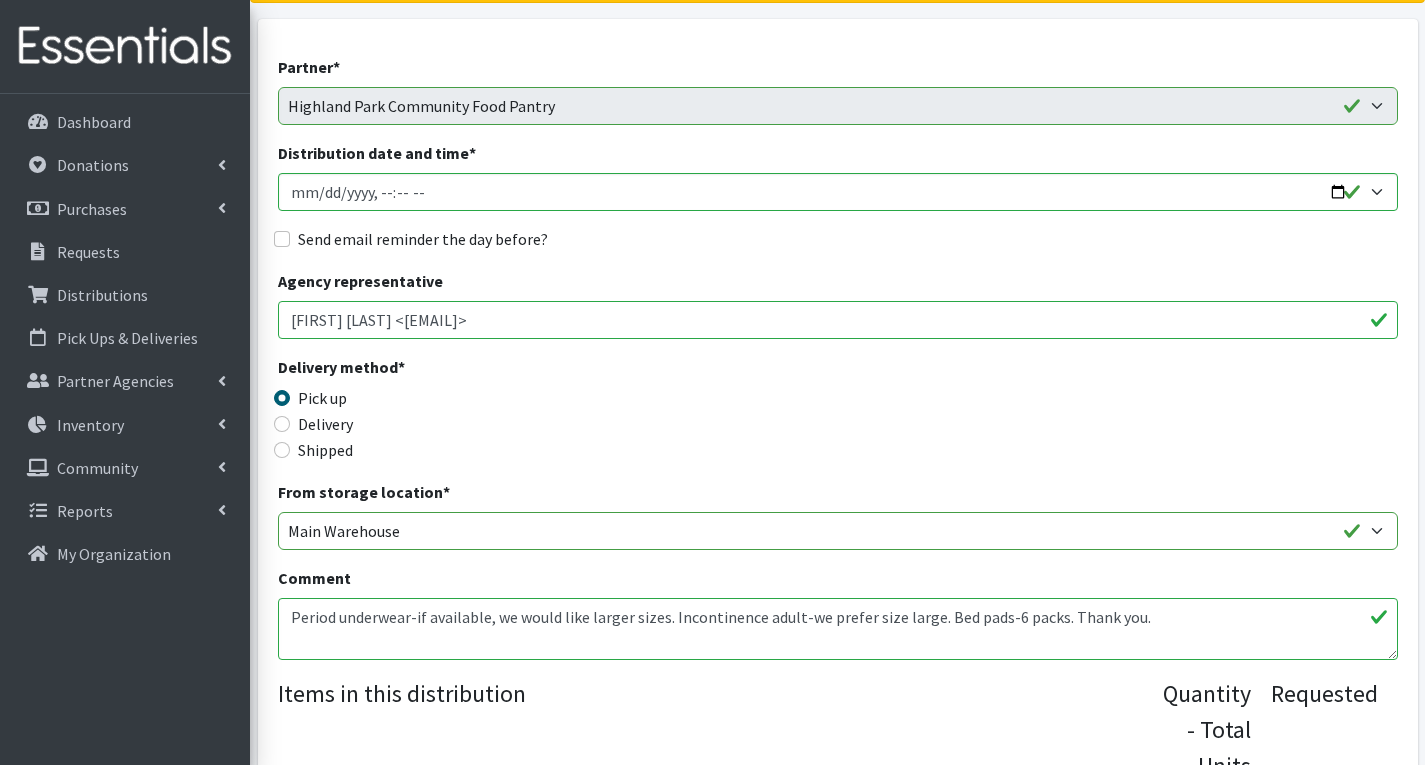 scroll, scrollTop: 200, scrollLeft: 0, axis: vertical 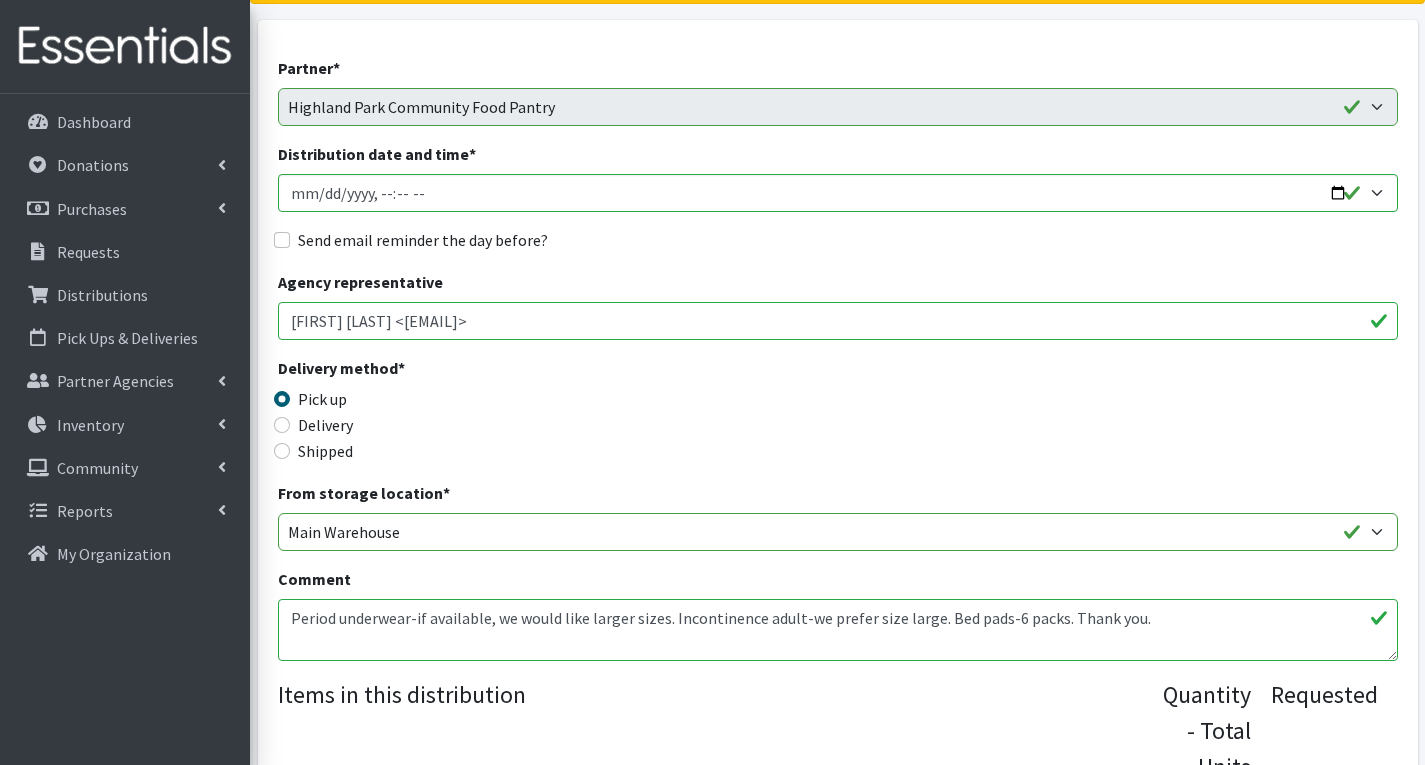 type on "[NUMBER]" 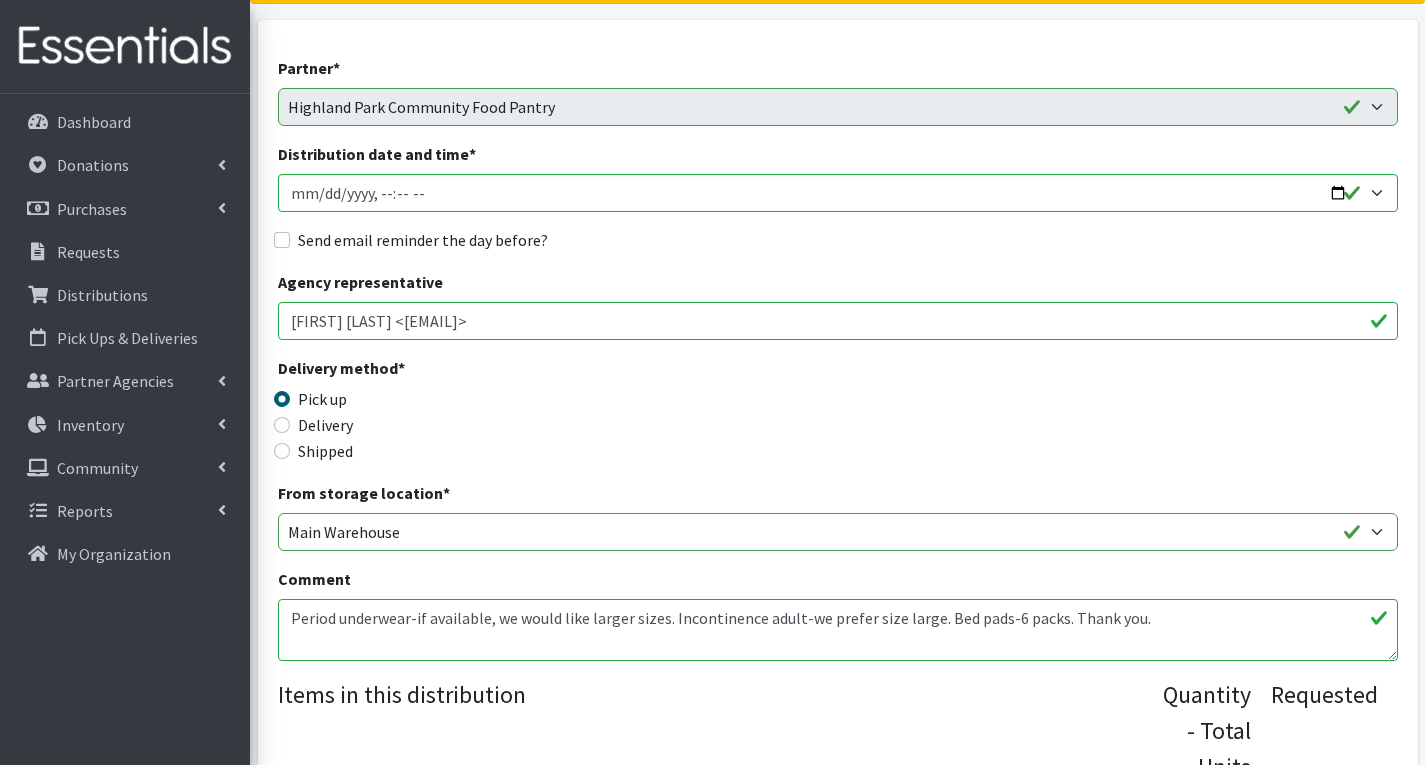 click on "Period underwear-if available, we would like larger sizes. Incontinence adult-we prefer size large. Bed pads-6 packs. Thank you.
MHM- Sorry, we could not fulfill your order exactly as requested due to the unavailability of the quantities of some items needed. There are no more wipes, no more size 4 diapers and no large period underwear(only small)." at bounding box center [838, 630] 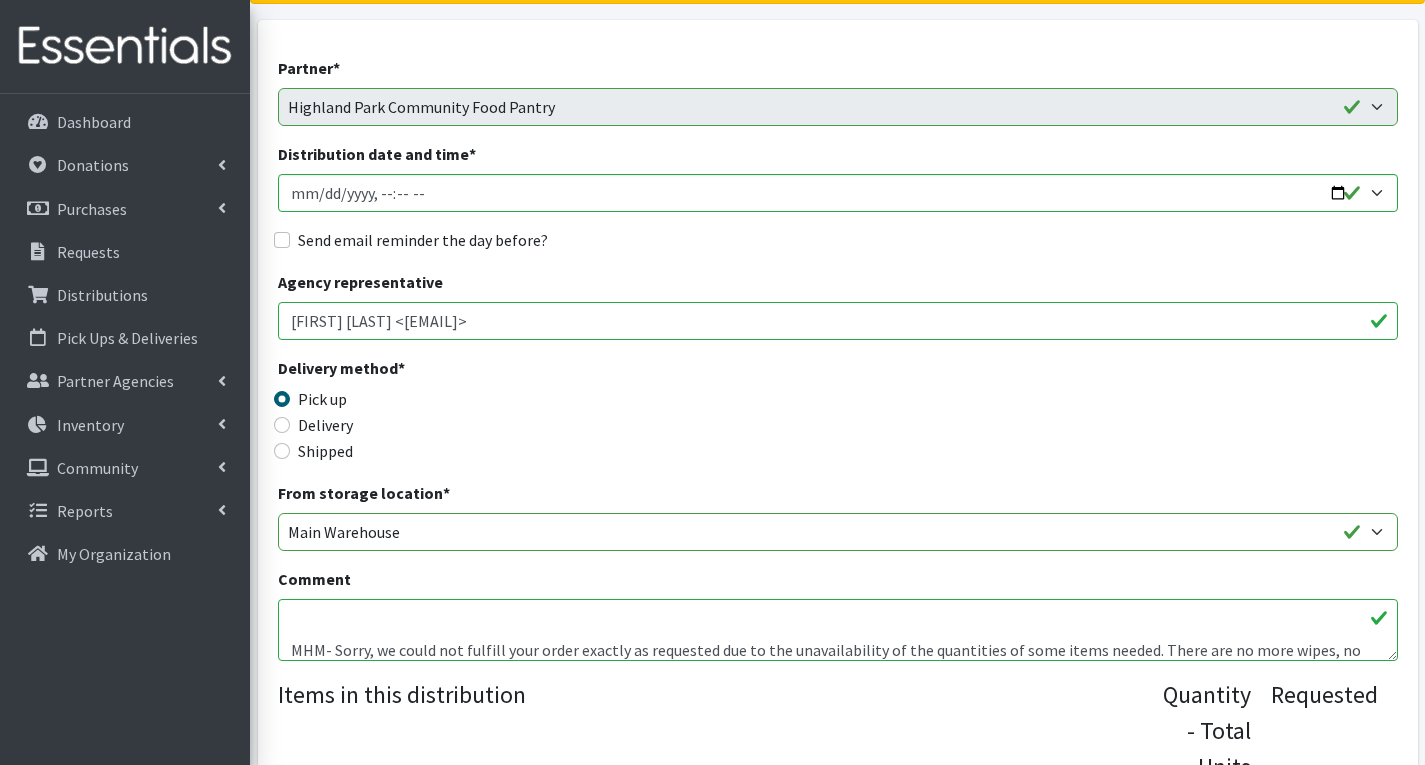 scroll, scrollTop: 64, scrollLeft: 0, axis: vertical 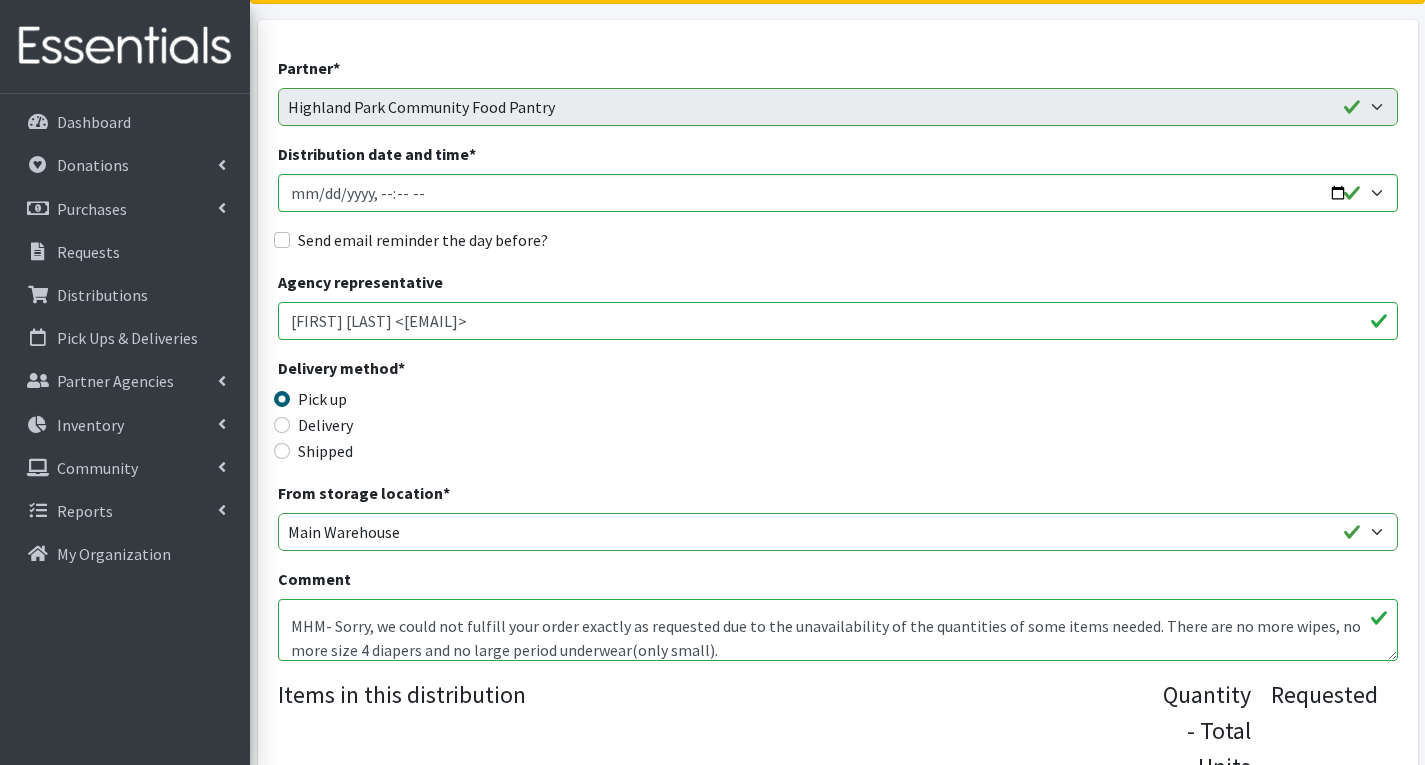 click on "Period underwear-if available, we would like larger sizes. Incontinence adult-we prefer size large. Bed pads-6 packs. Thank you.
MHM- Sorry, we could not fulfill your order exactly as requested due to the unavailability of the quantities of some items needed. There are no more wipes, no more size 4 diapers and no large period underwear(only small)." at bounding box center [838, 630] 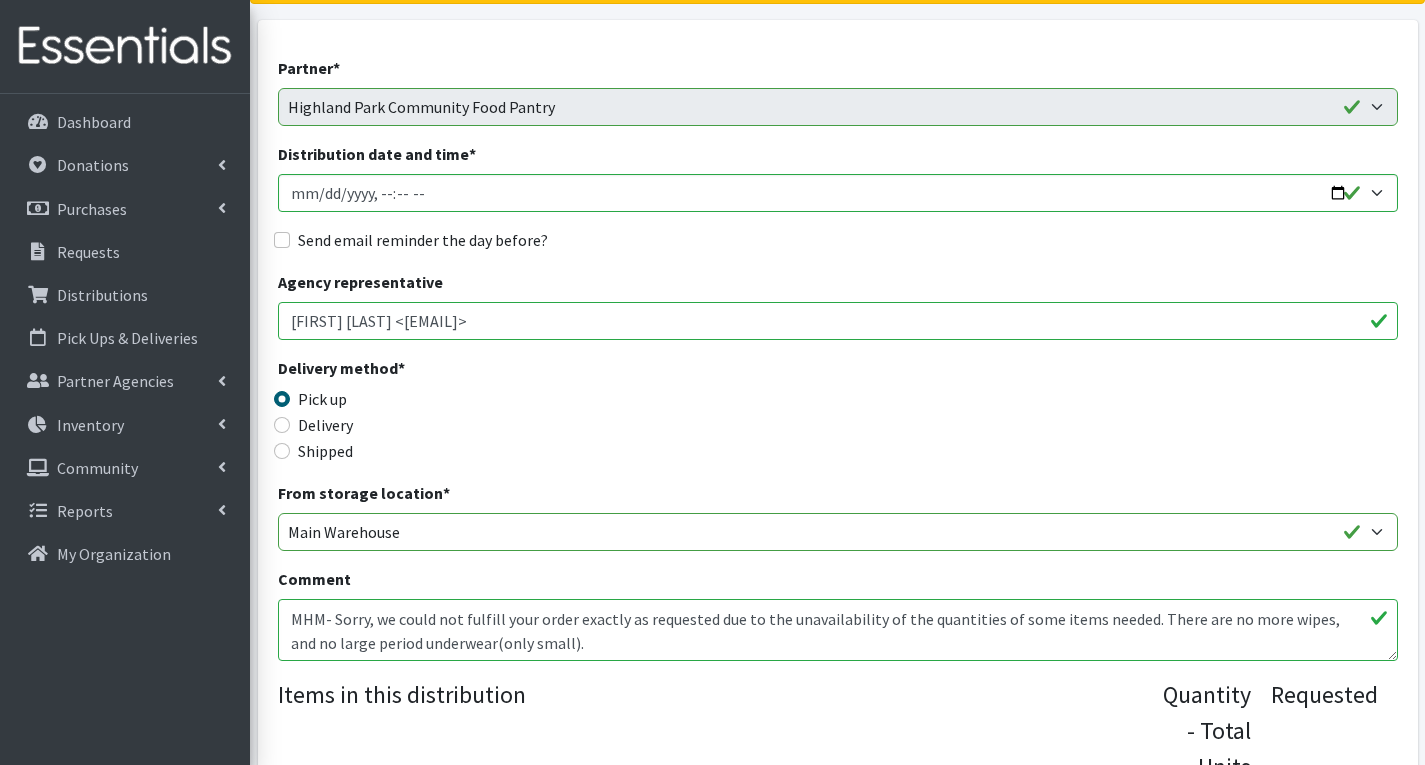 scroll, scrollTop: 72, scrollLeft: 0, axis: vertical 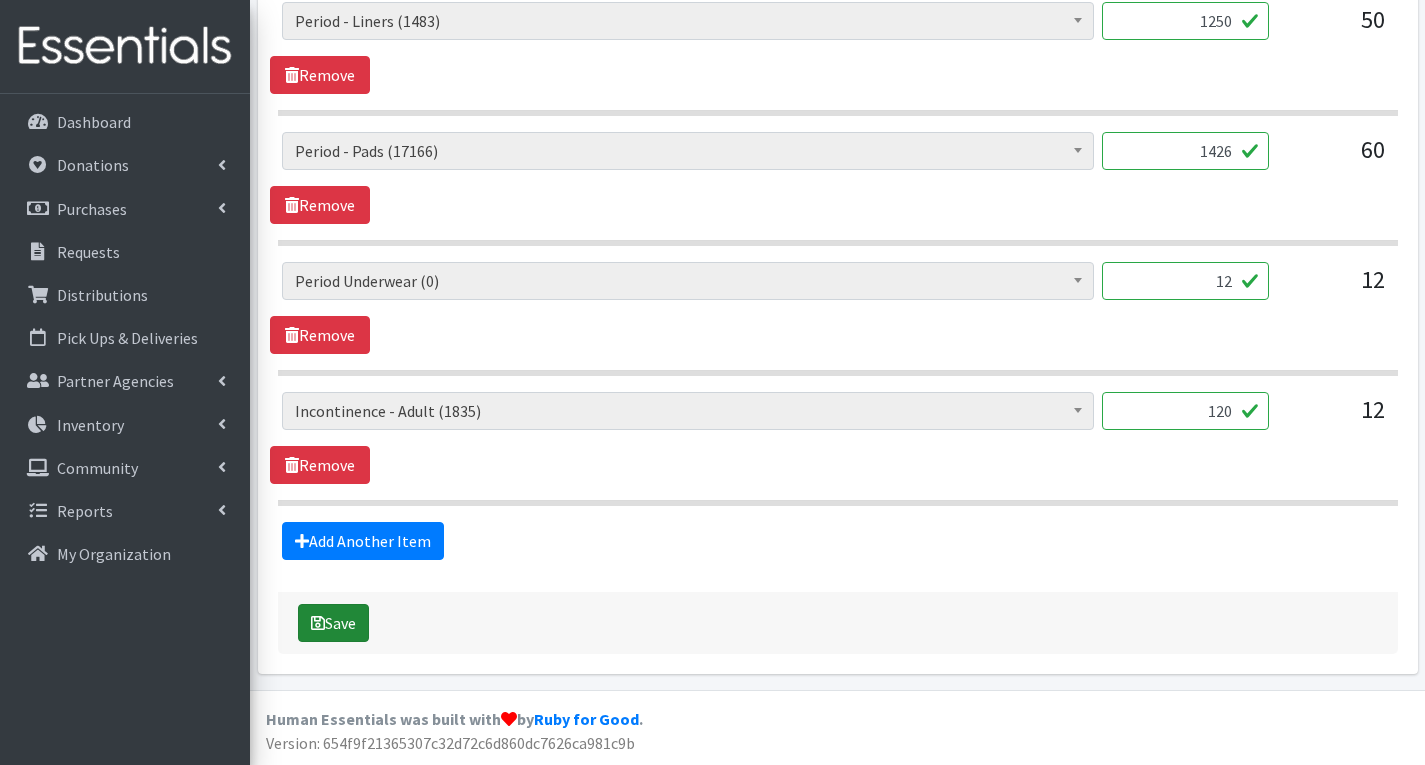 type on "Period underwear-if available, we would like larger sizes. Incontinence adult-we prefer size large. Bed pads-6 packs. Thank you.
MHM- Sorry, we could not fulfill your order exactly as requested due to the unavailability of the quantities of some items needed. There are no more wipes, and no large period underwear(only small)." 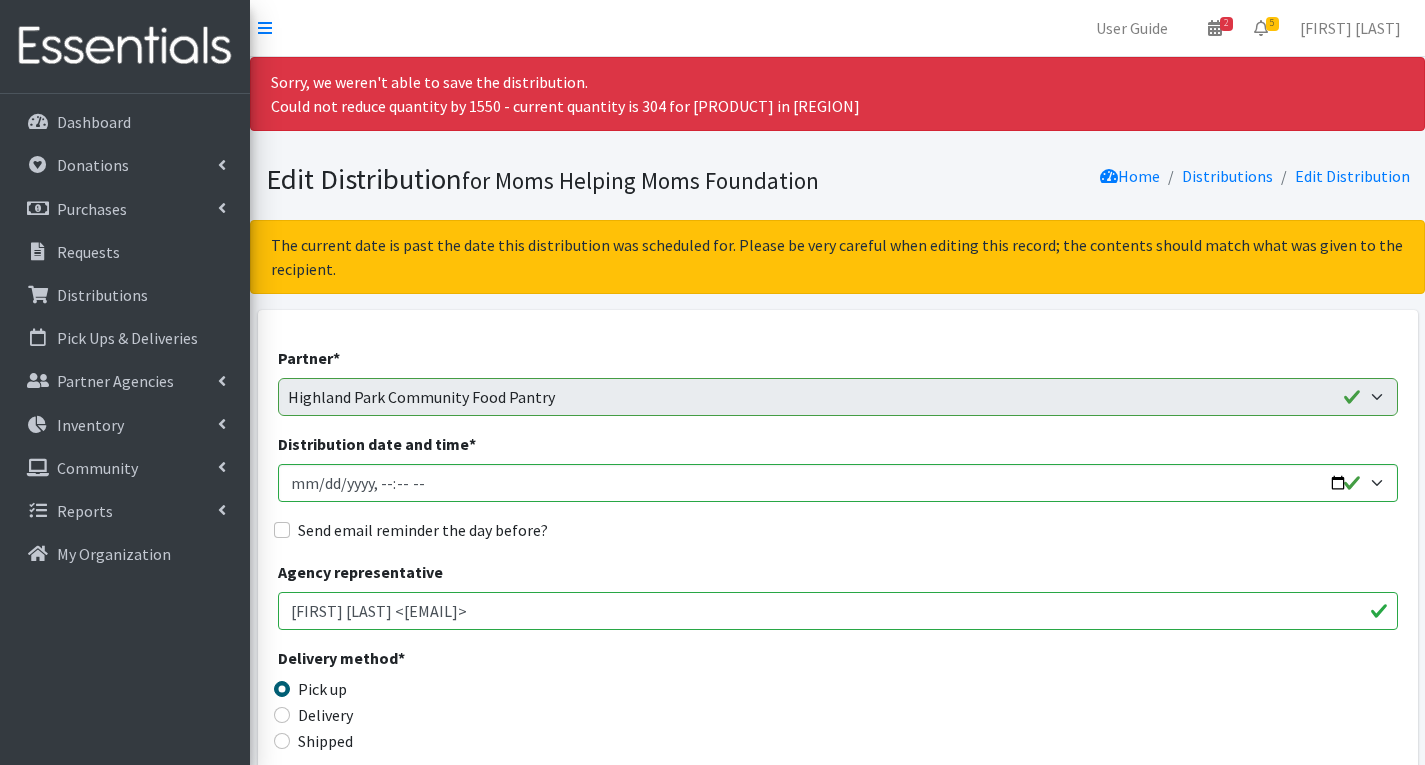scroll, scrollTop: 0, scrollLeft: 0, axis: both 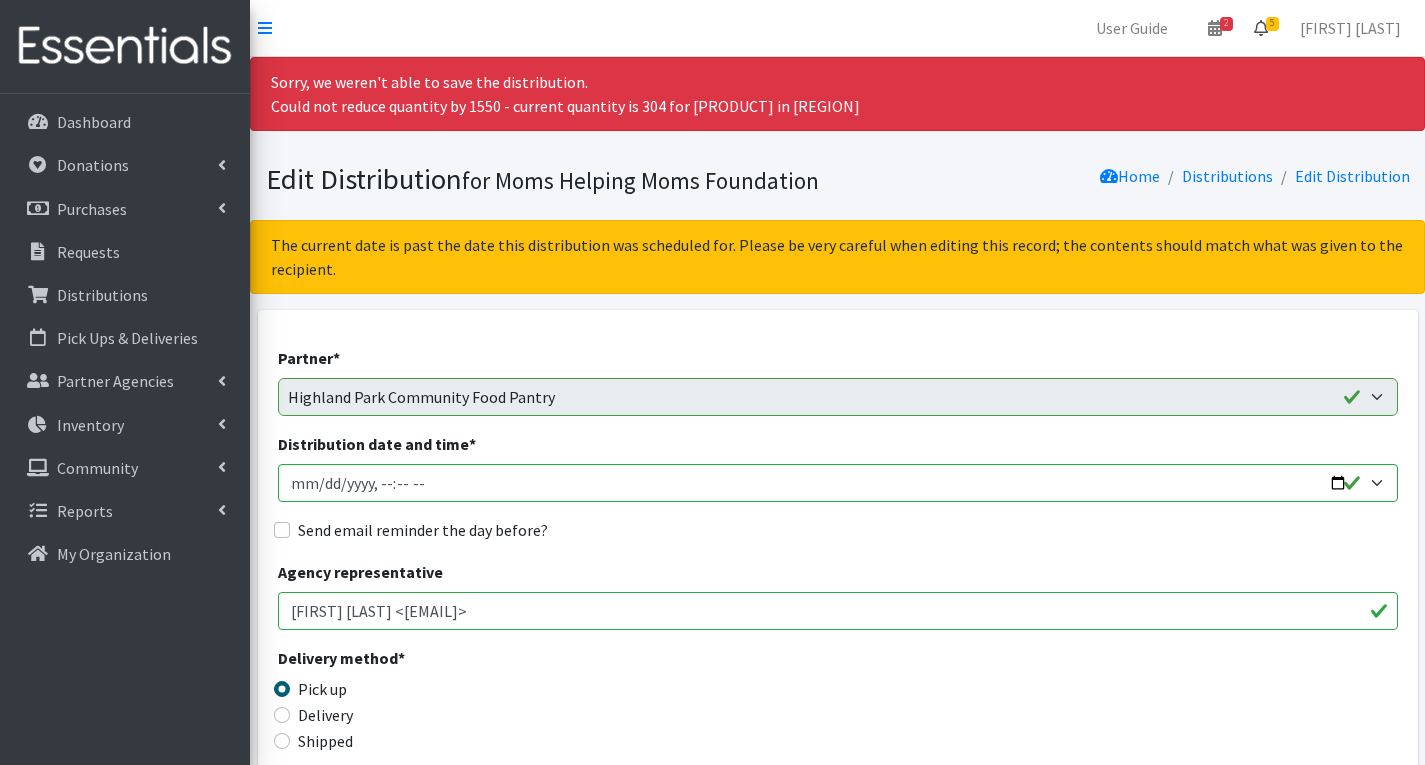 click on "5" at bounding box center (1272, 24) 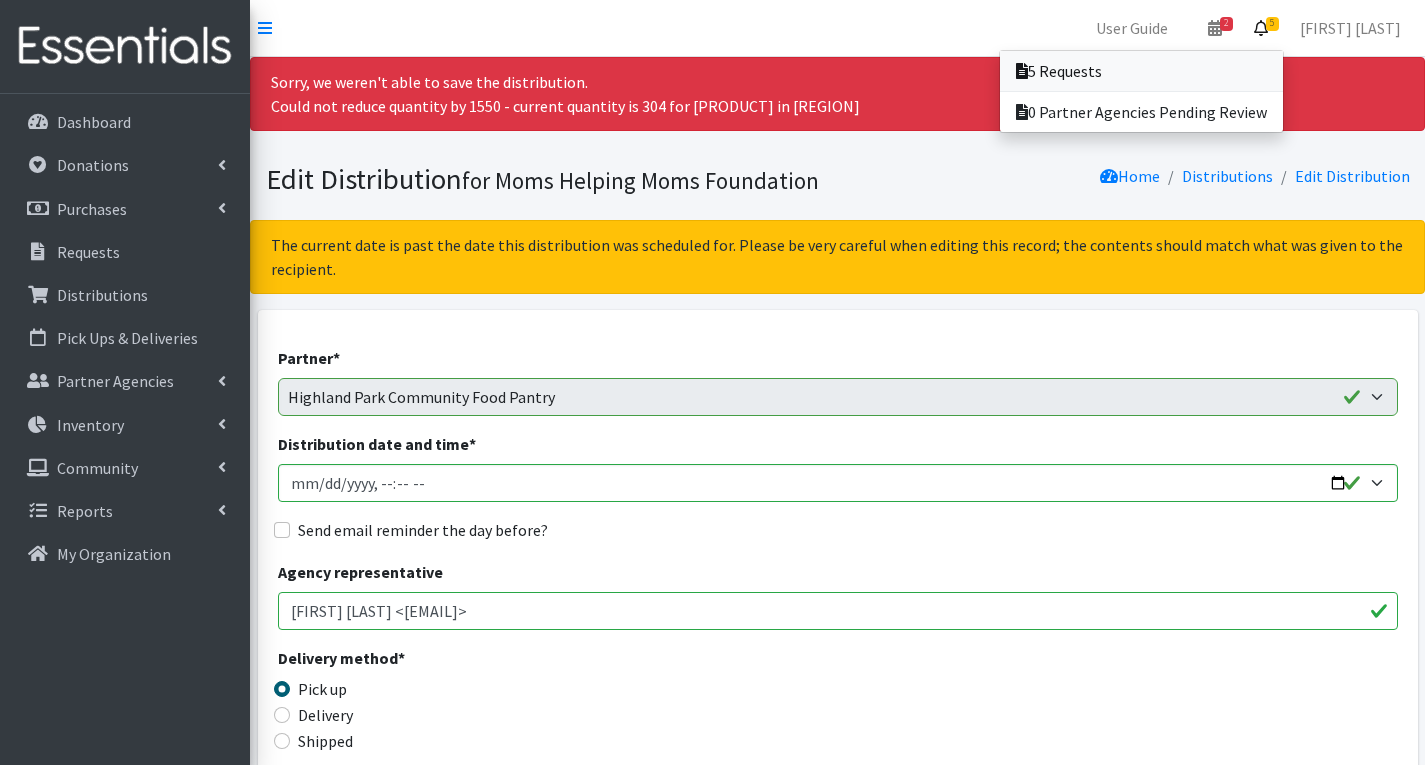 click on "5
Requests" at bounding box center (1141, 71) 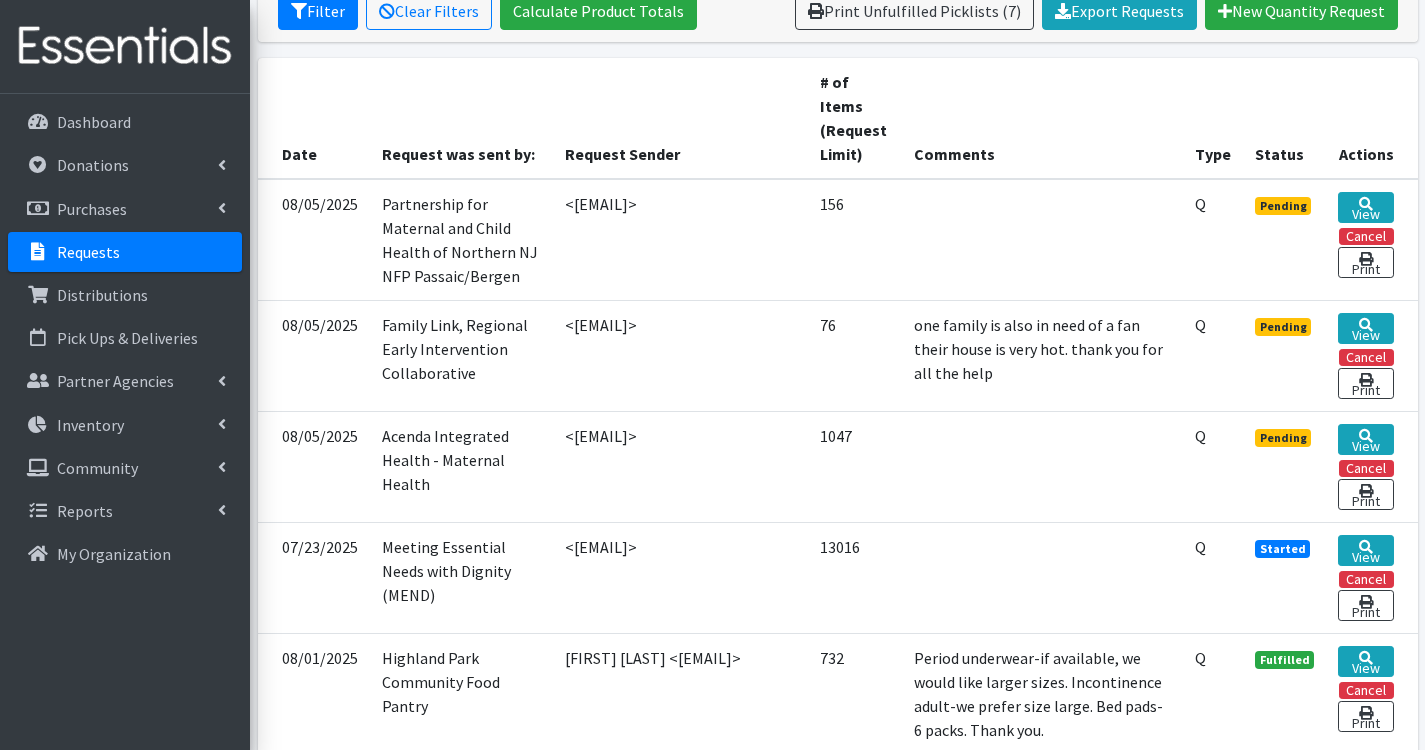 scroll, scrollTop: 400, scrollLeft: 0, axis: vertical 